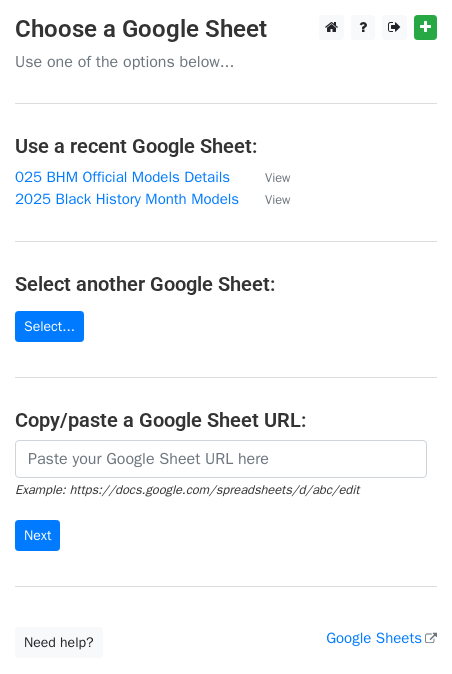 scroll, scrollTop: 0, scrollLeft: 0, axis: both 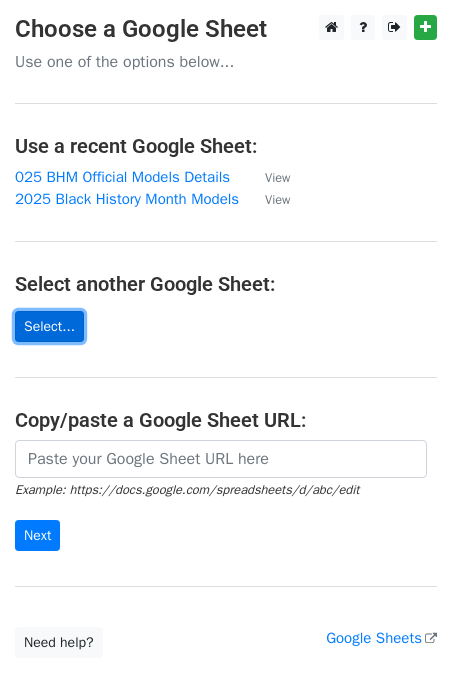 click on "Select..." at bounding box center (49, 326) 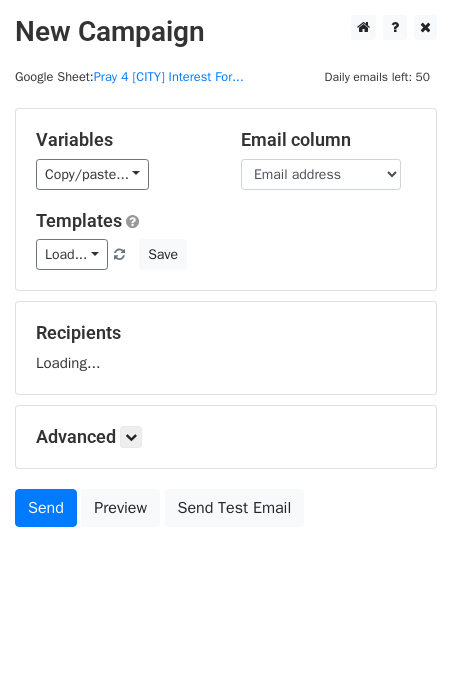 scroll, scrollTop: 0, scrollLeft: 0, axis: both 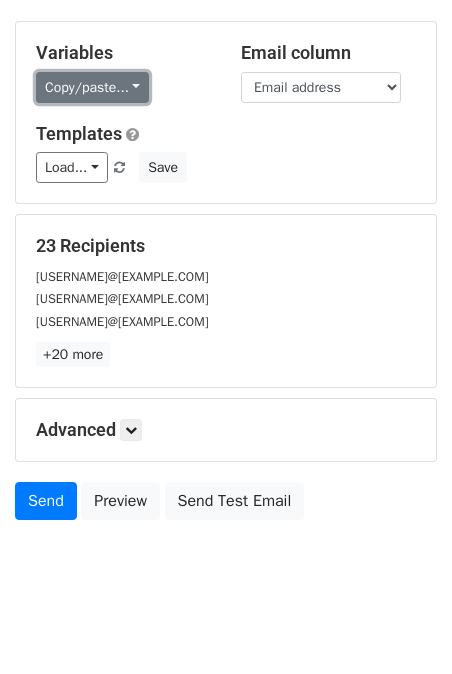 click on "Copy/paste..." at bounding box center [92, 87] 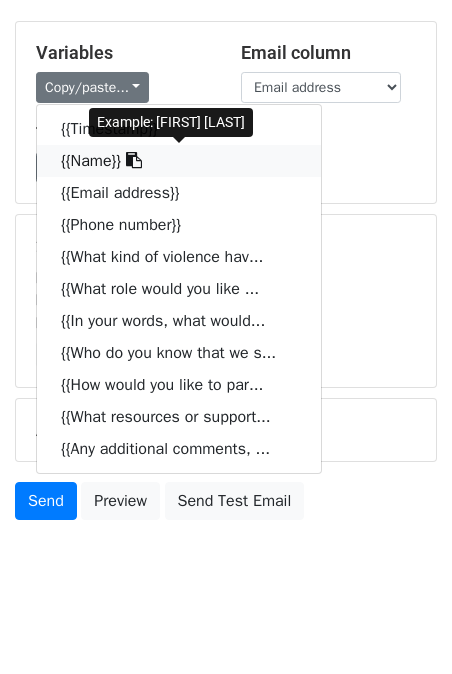 click on "{{Name}}" at bounding box center [179, 161] 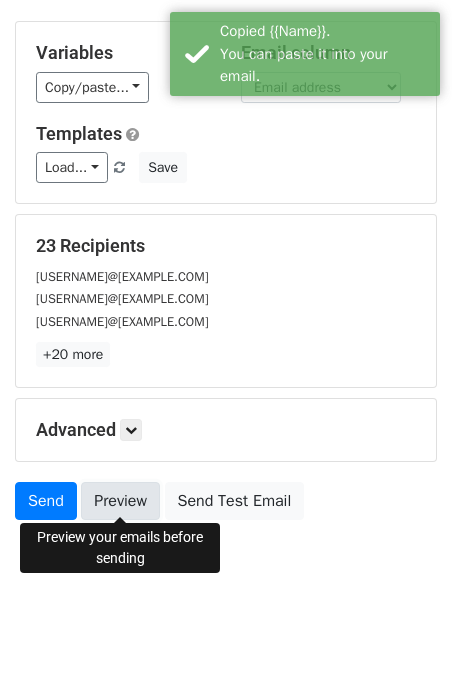 click on "Preview" at bounding box center (120, 501) 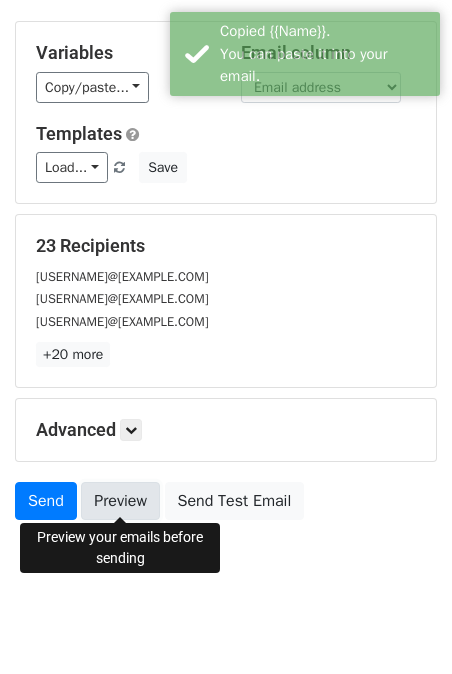 click on "Preview" at bounding box center [120, 501] 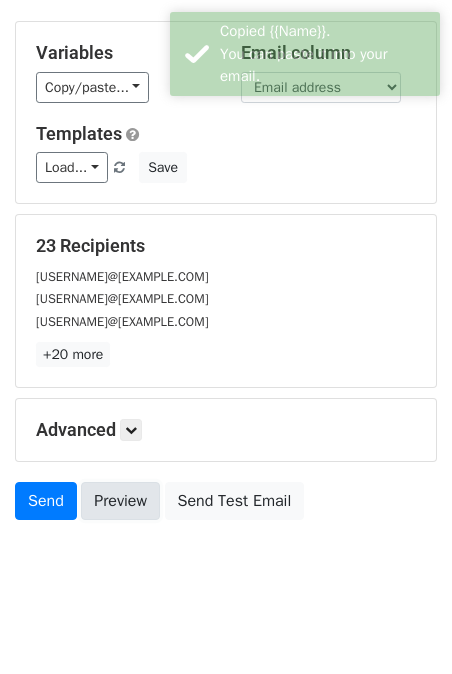 click on "Preview" at bounding box center (120, 501) 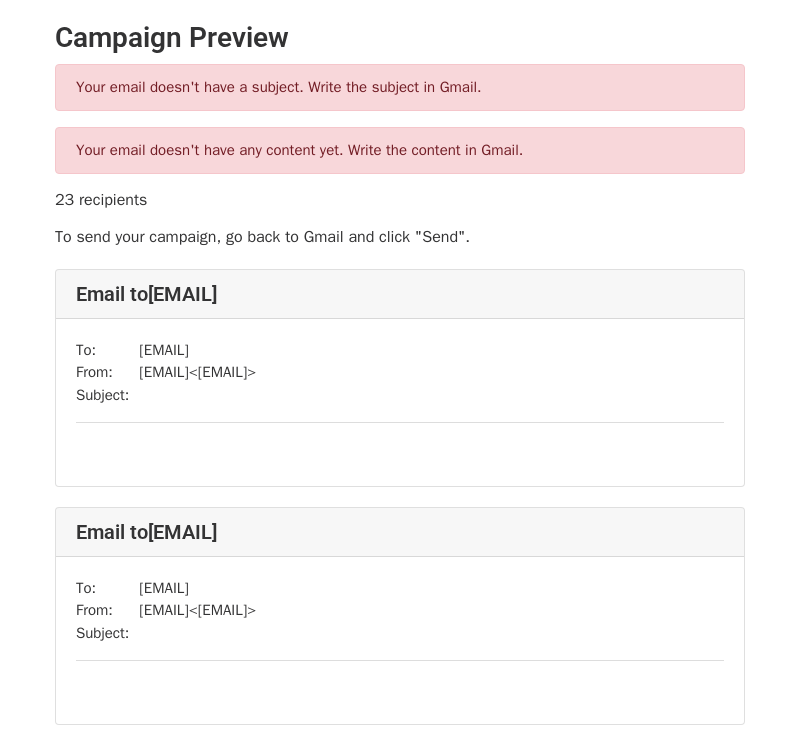 scroll, scrollTop: 0, scrollLeft: 0, axis: both 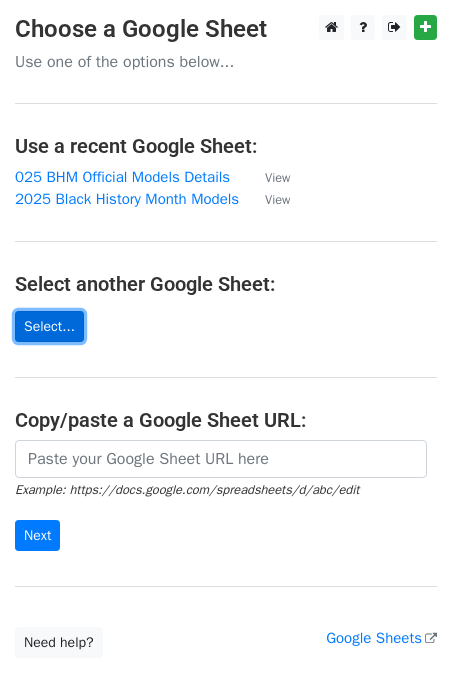 click on "Select..." at bounding box center [49, 326] 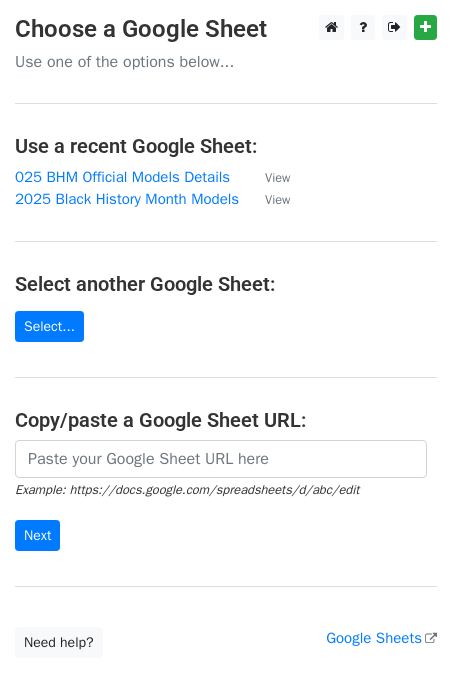 scroll, scrollTop: 0, scrollLeft: 0, axis: both 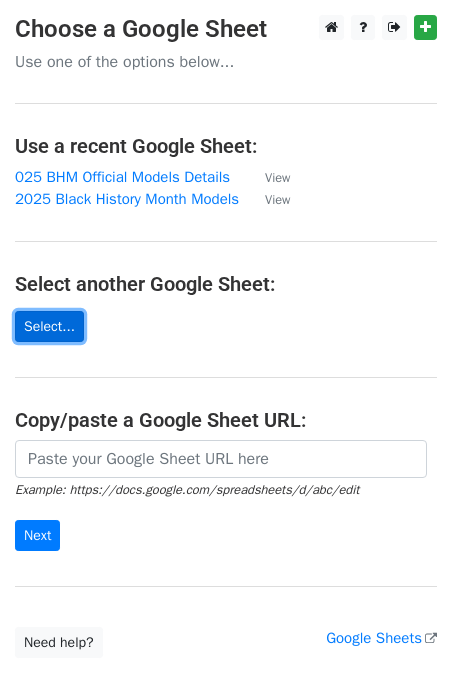 click on "Select..." at bounding box center [49, 326] 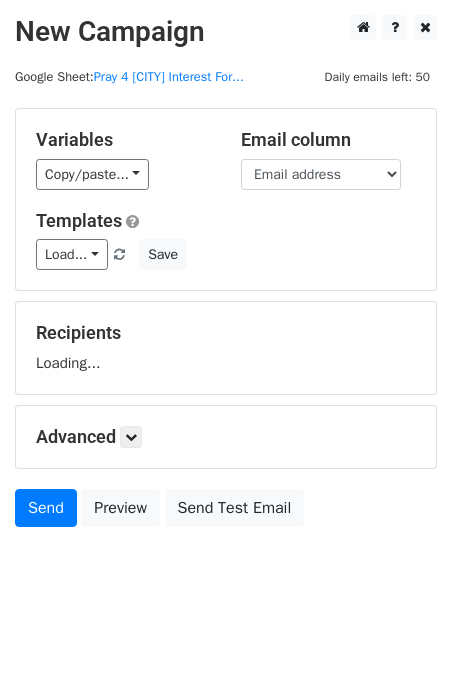 scroll, scrollTop: 0, scrollLeft: 0, axis: both 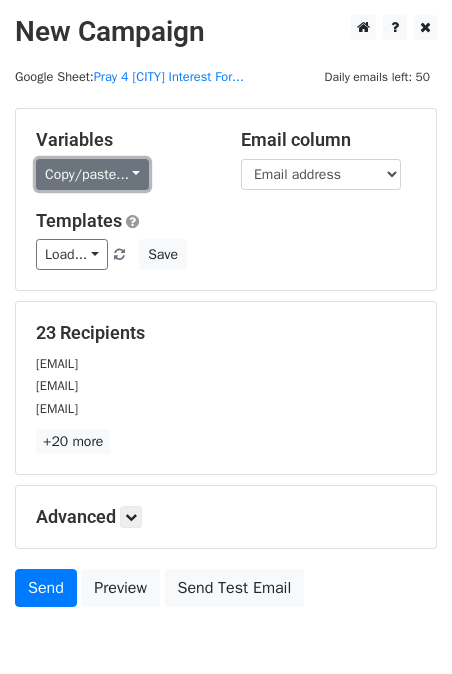 click on "Copy/paste..." at bounding box center (92, 174) 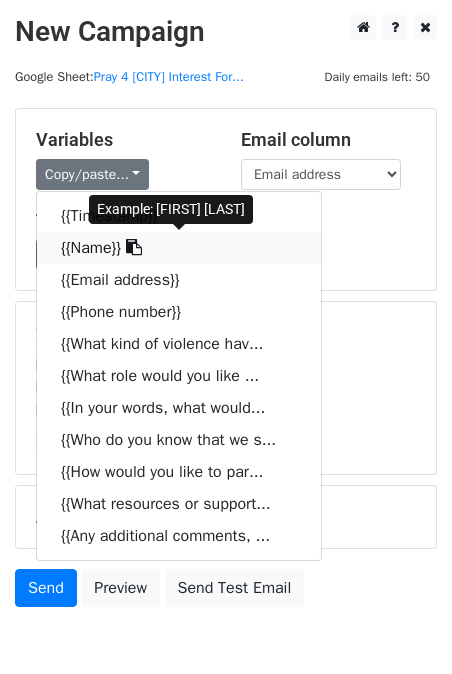 click on "{{Name}}" at bounding box center (179, 248) 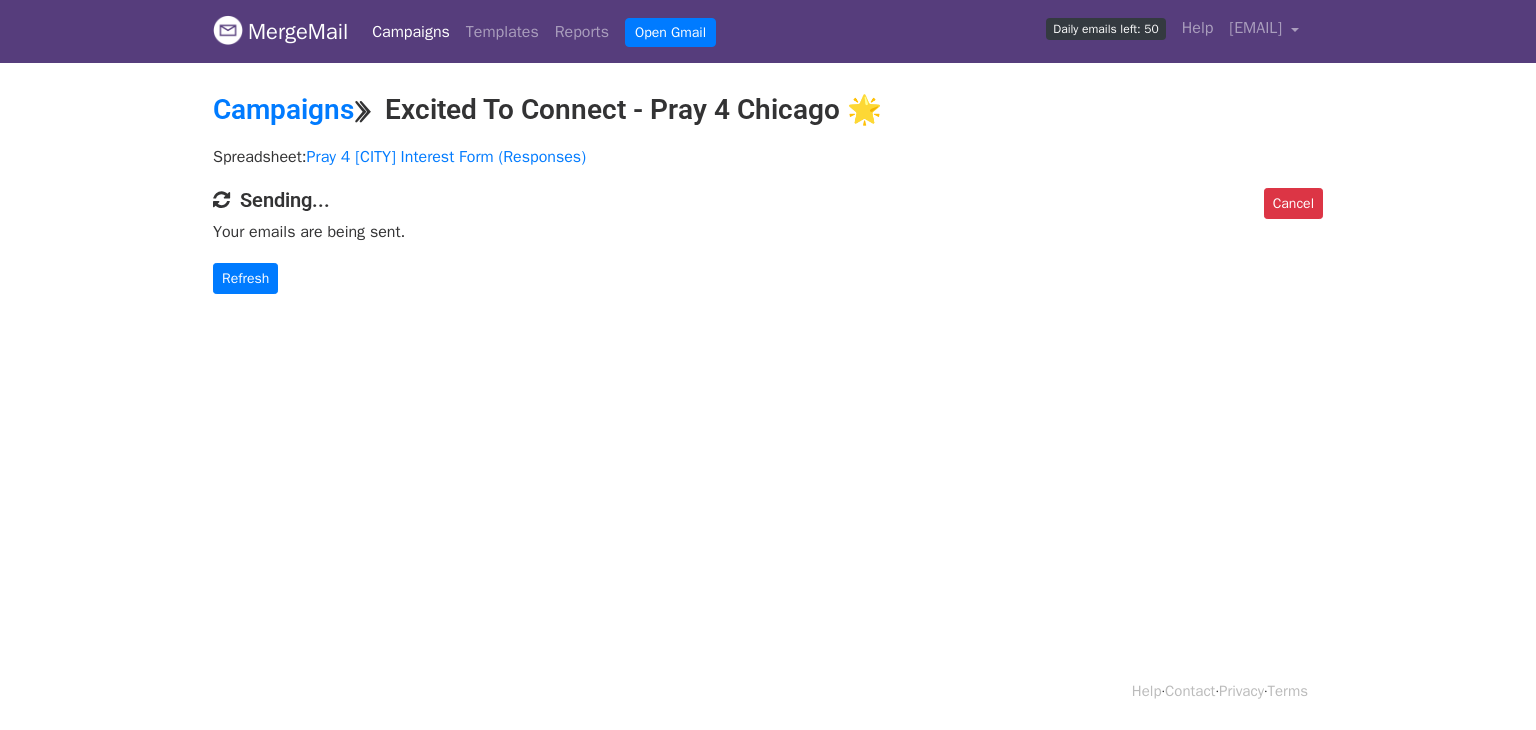 scroll, scrollTop: 0, scrollLeft: 0, axis: both 